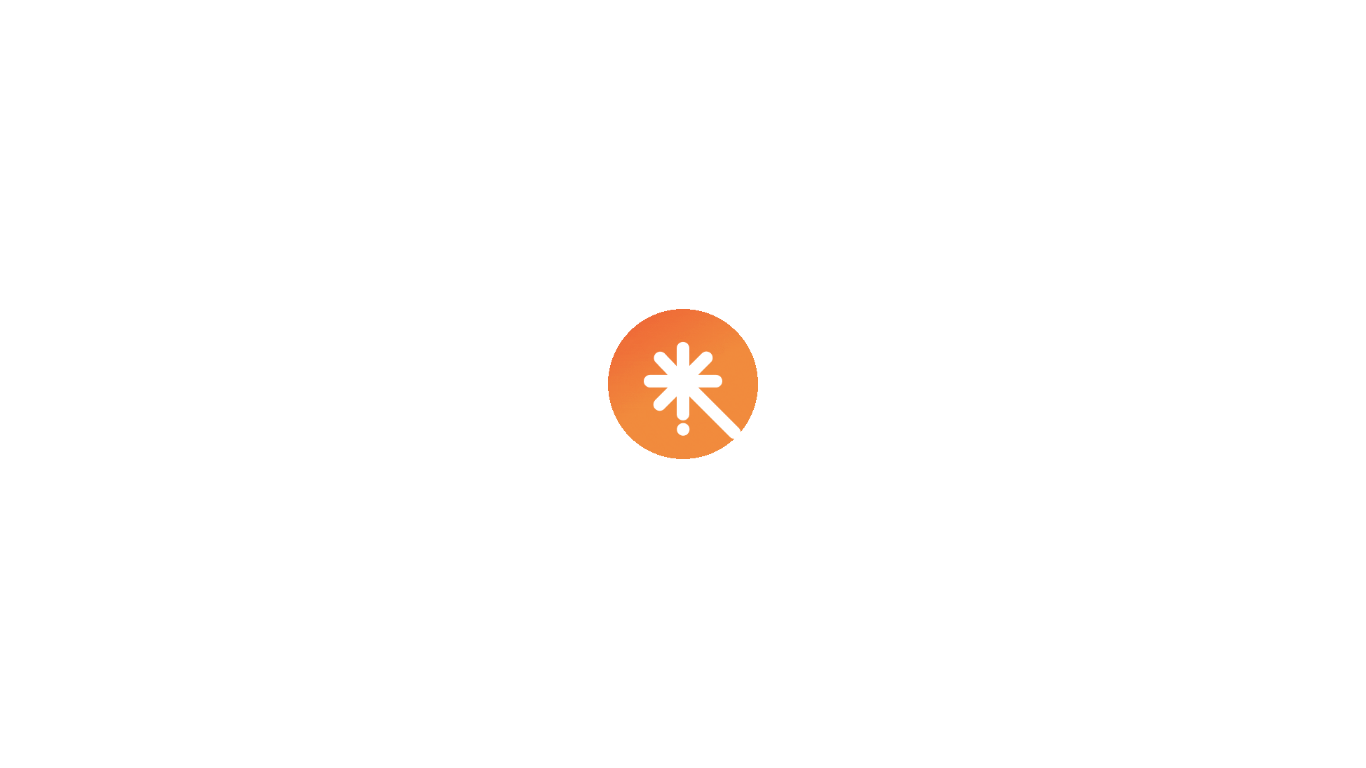 scroll, scrollTop: 0, scrollLeft: 0, axis: both 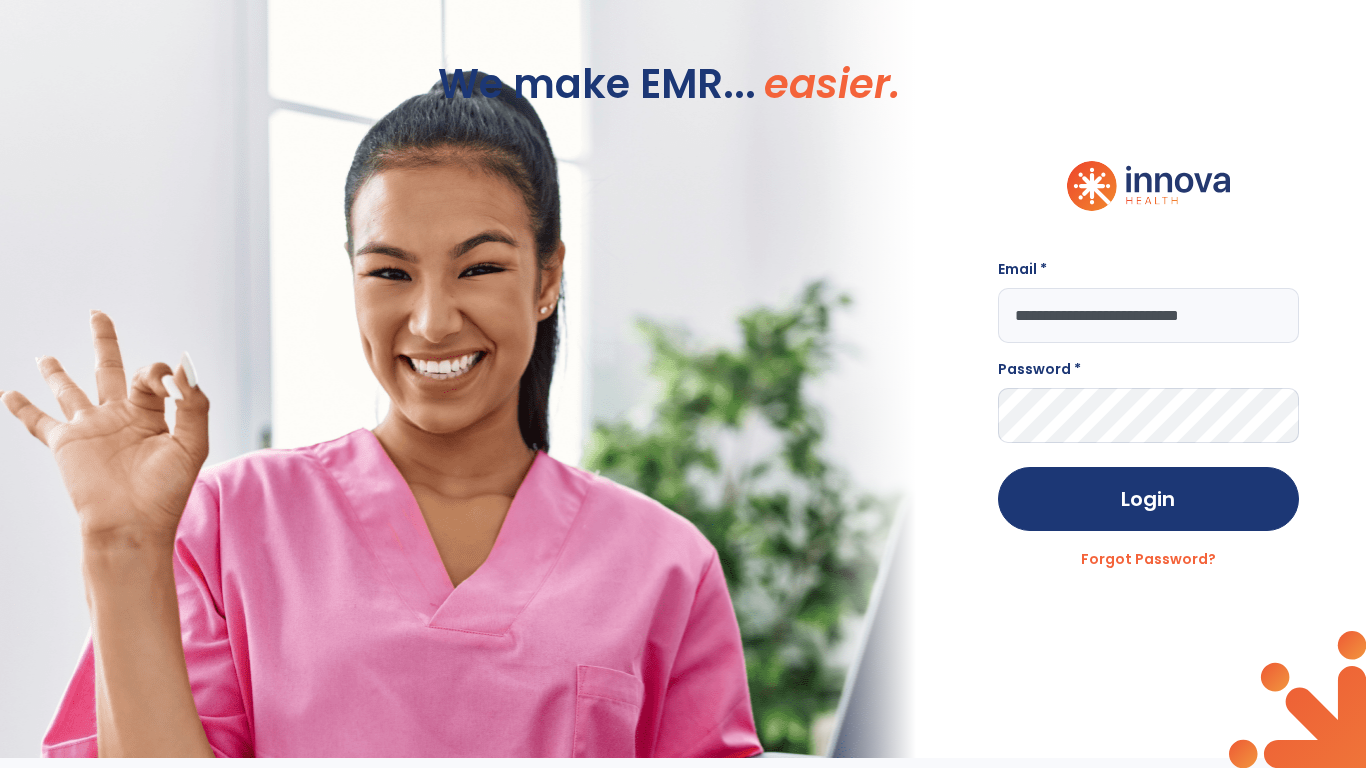 type on "**********" 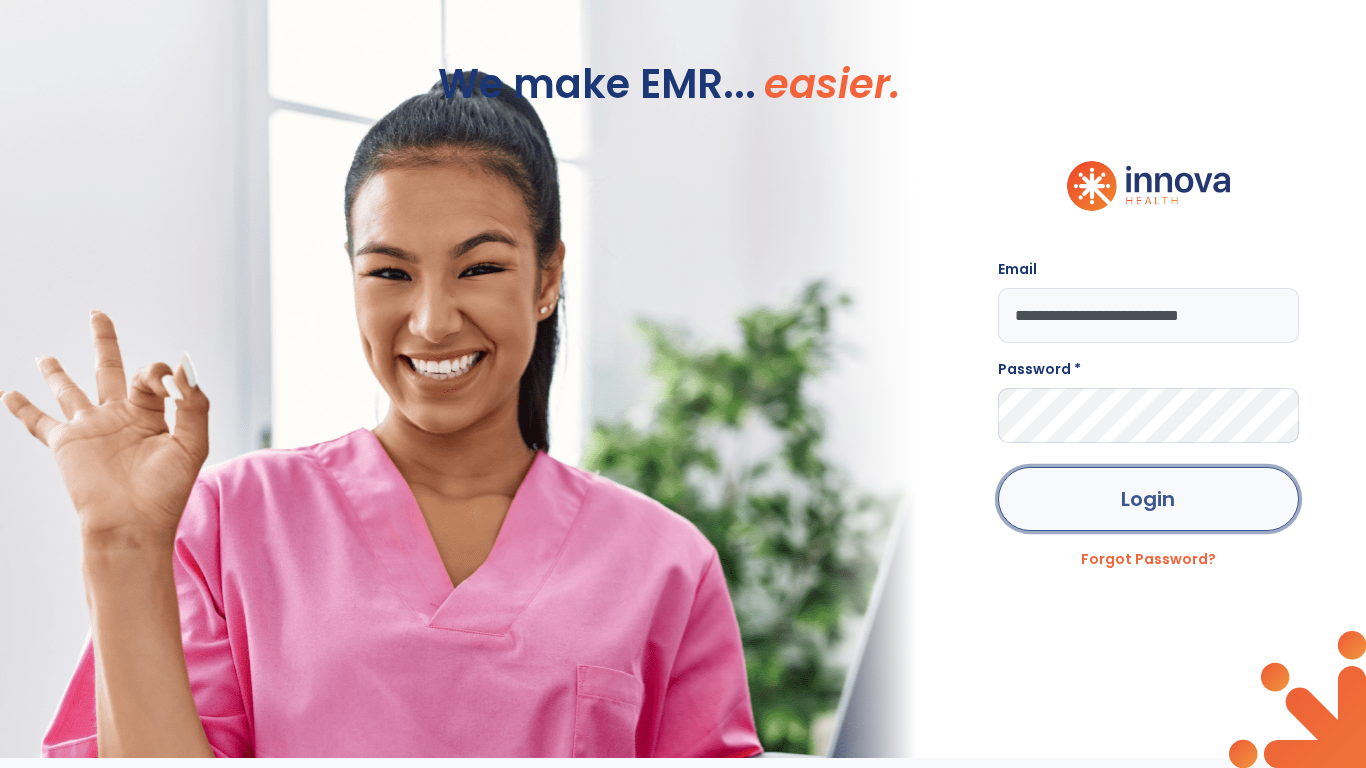 click on "Login" 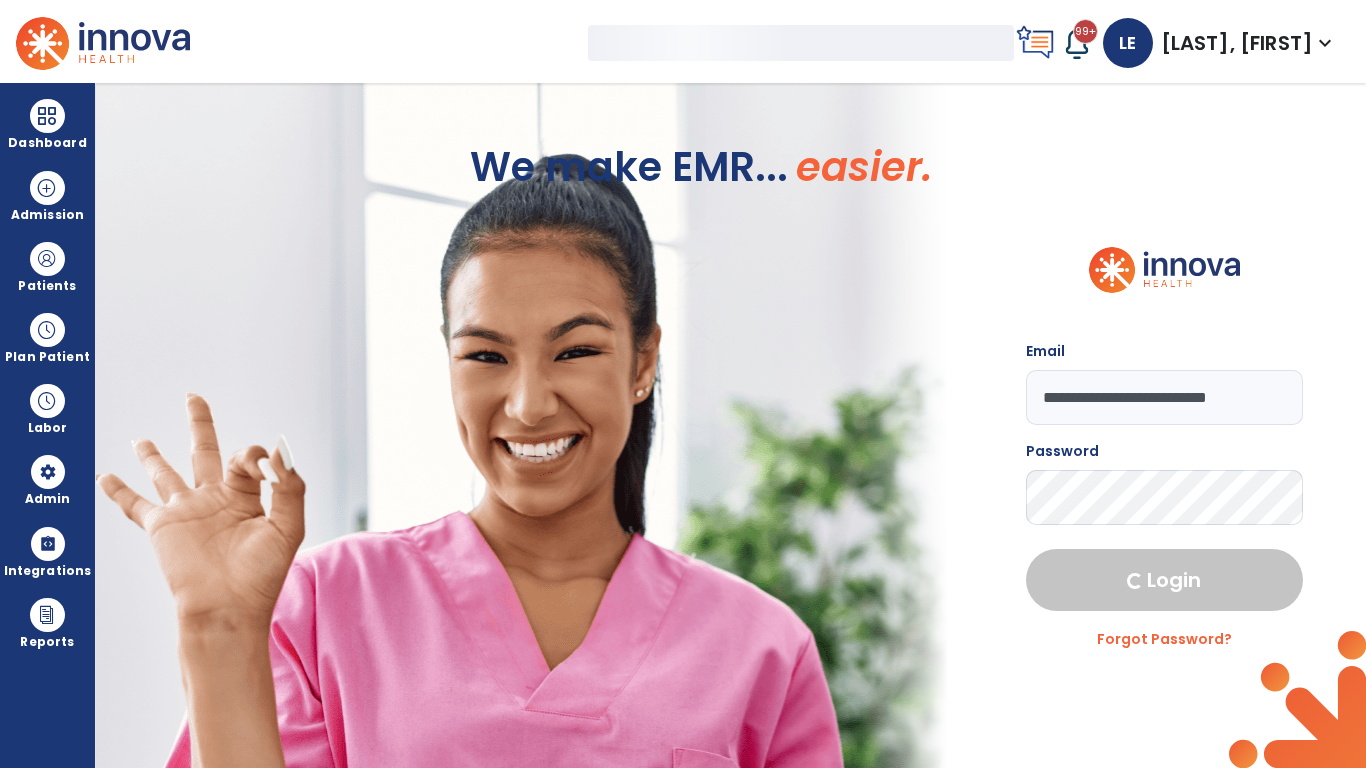 select on "***" 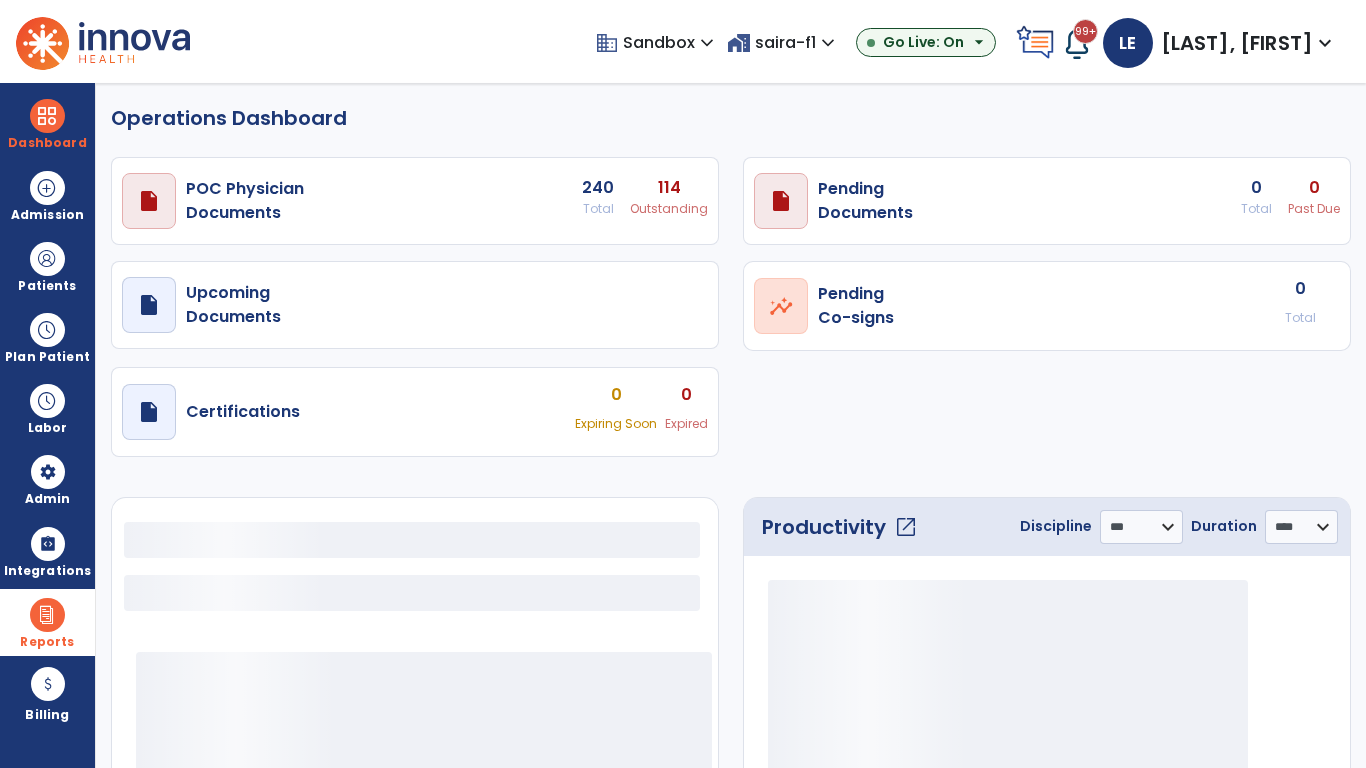 click at bounding box center (47, 615) 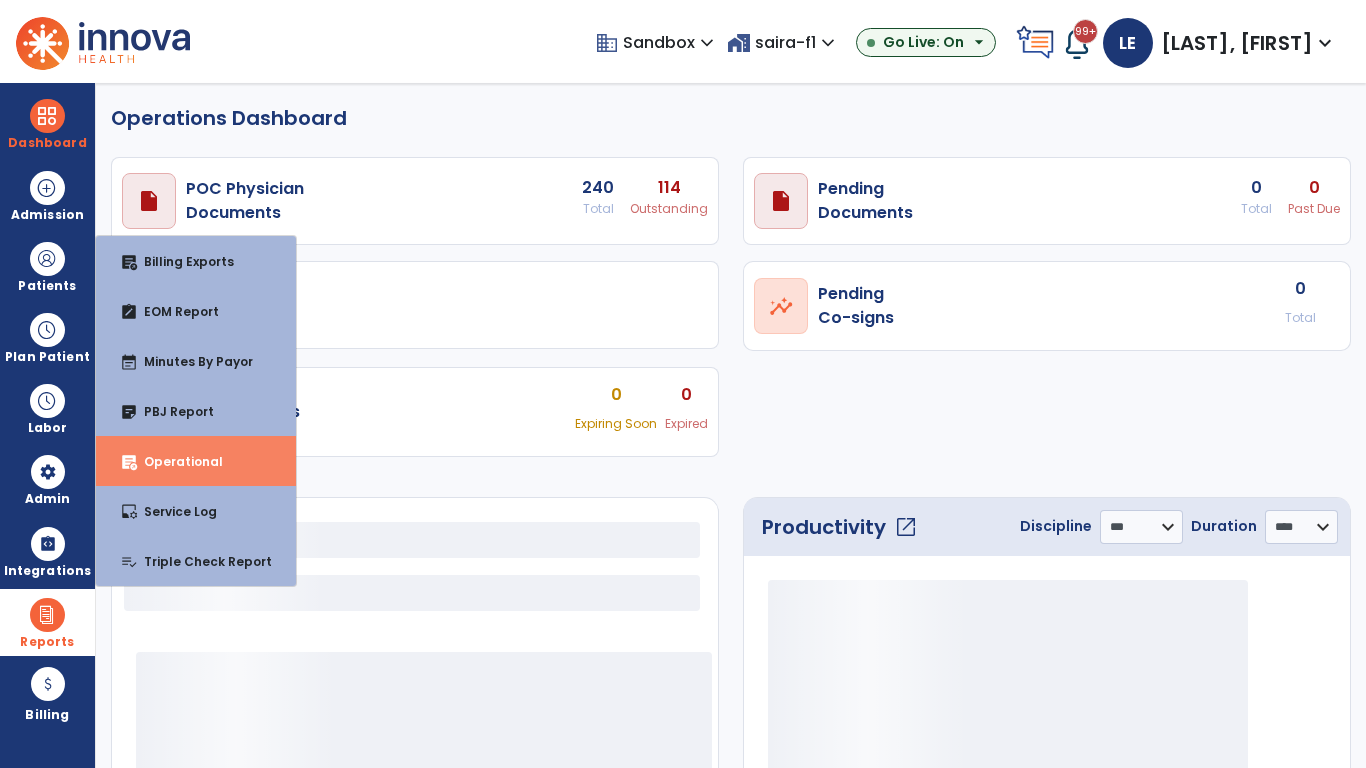 click on "Operational" at bounding box center (175, 461) 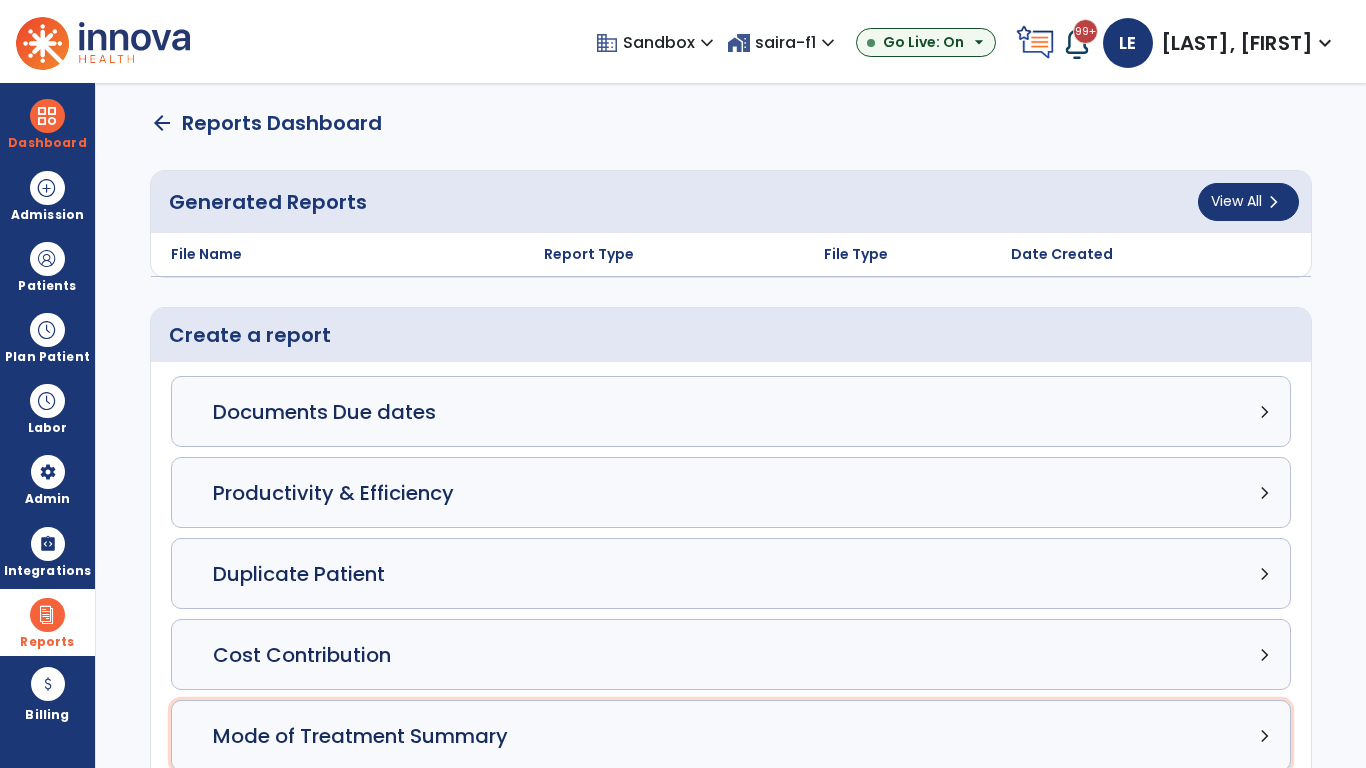 click on "Mode of Treatment Summary chevron_right" 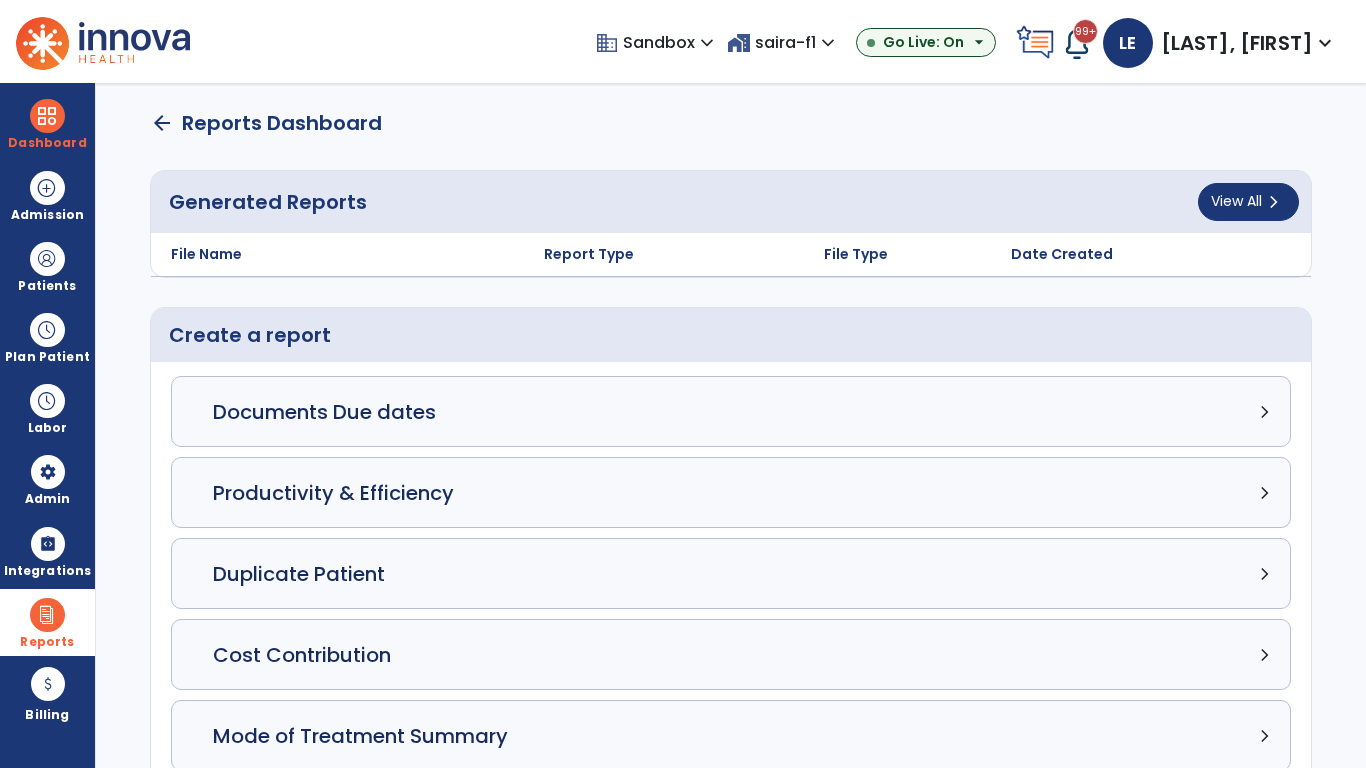 select on "*****" 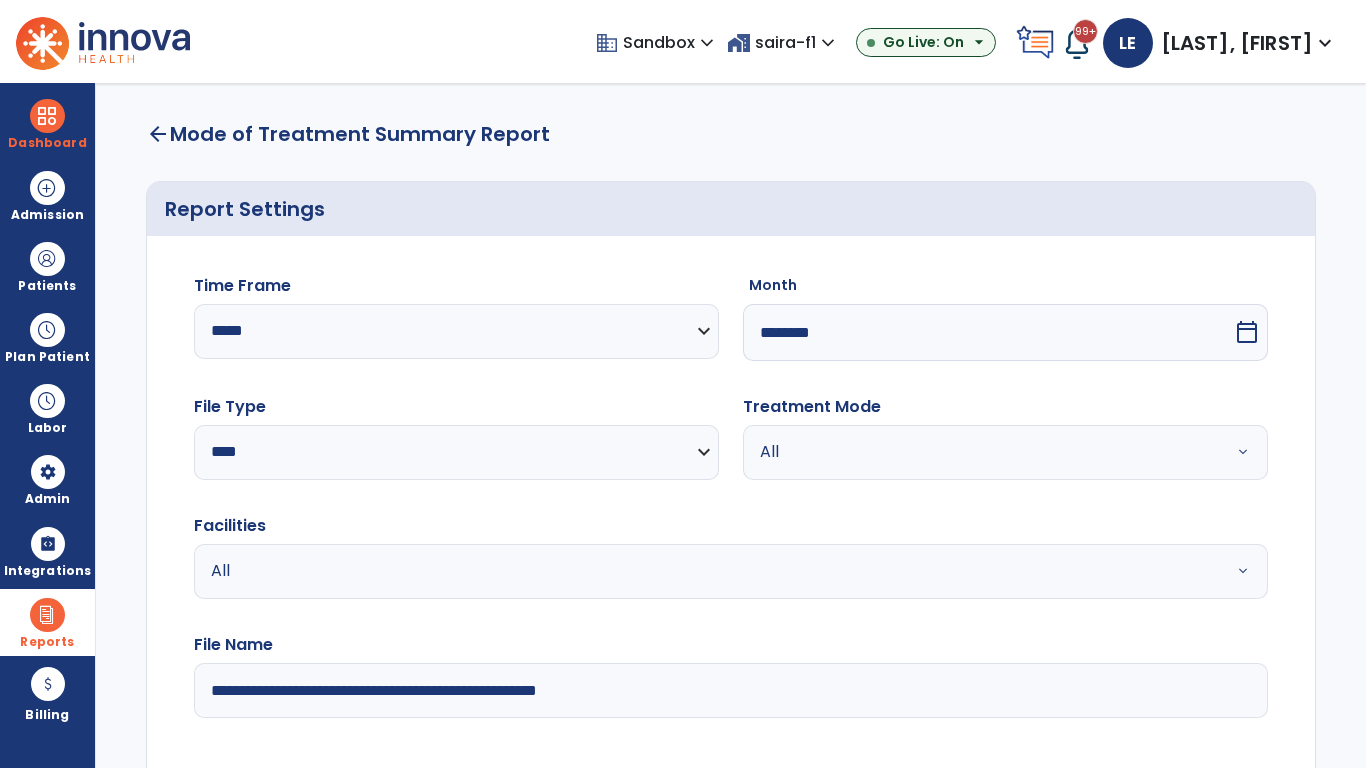 scroll, scrollTop: 3, scrollLeft: 0, axis: vertical 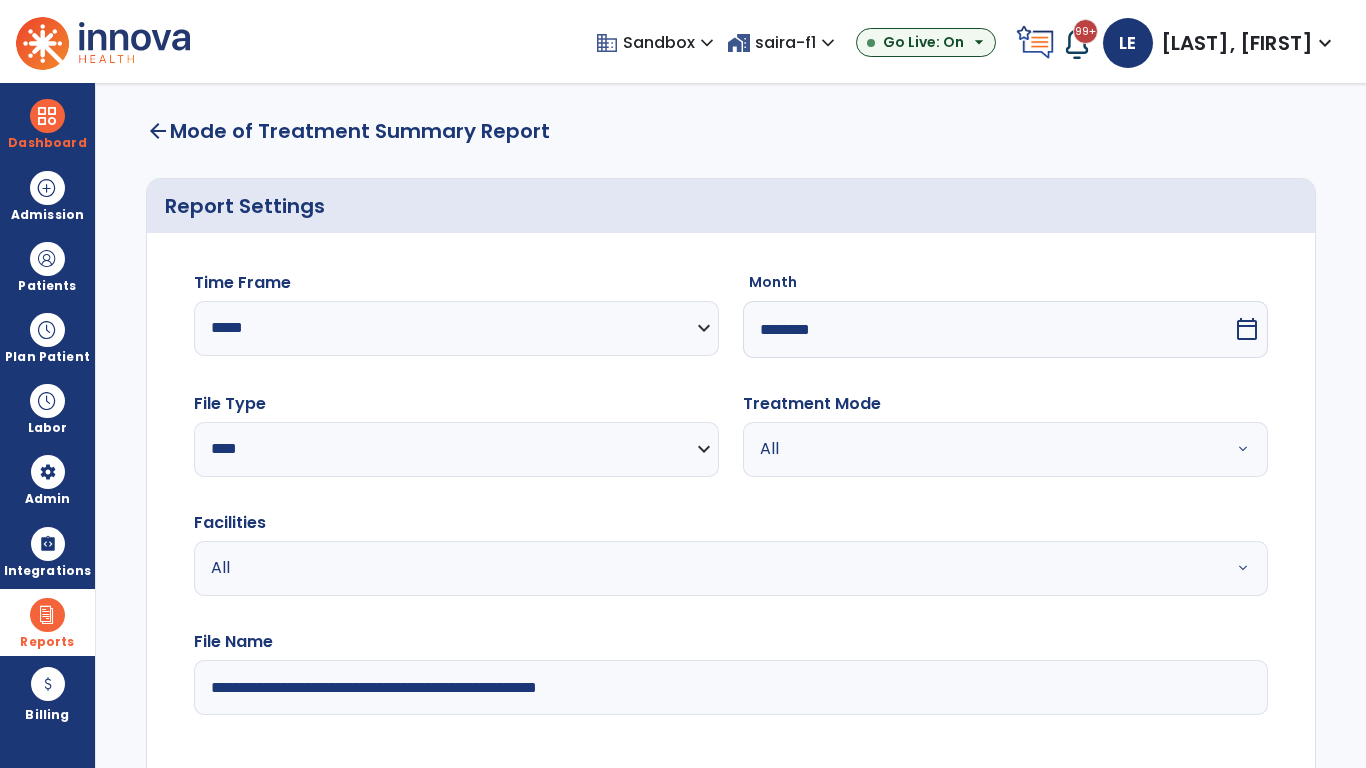 select on "*****" 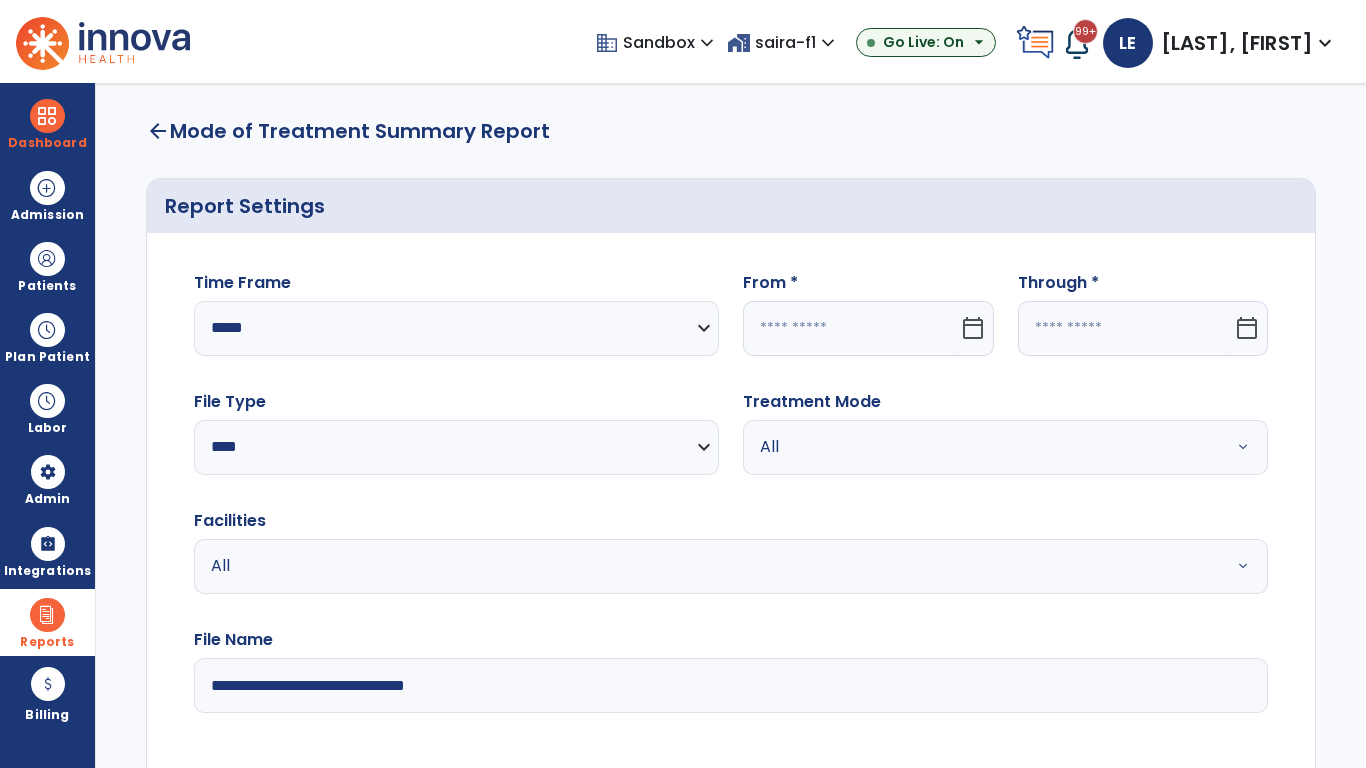 click 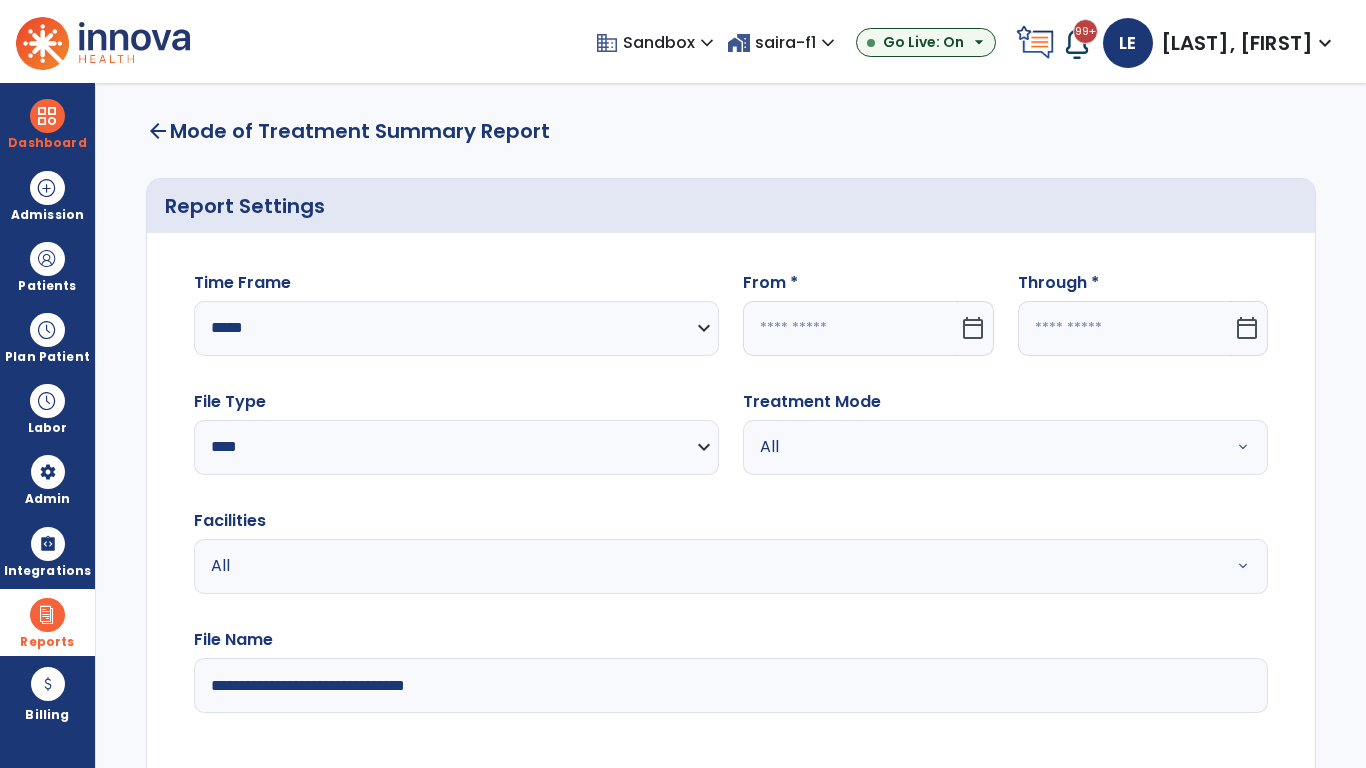 select on "*" 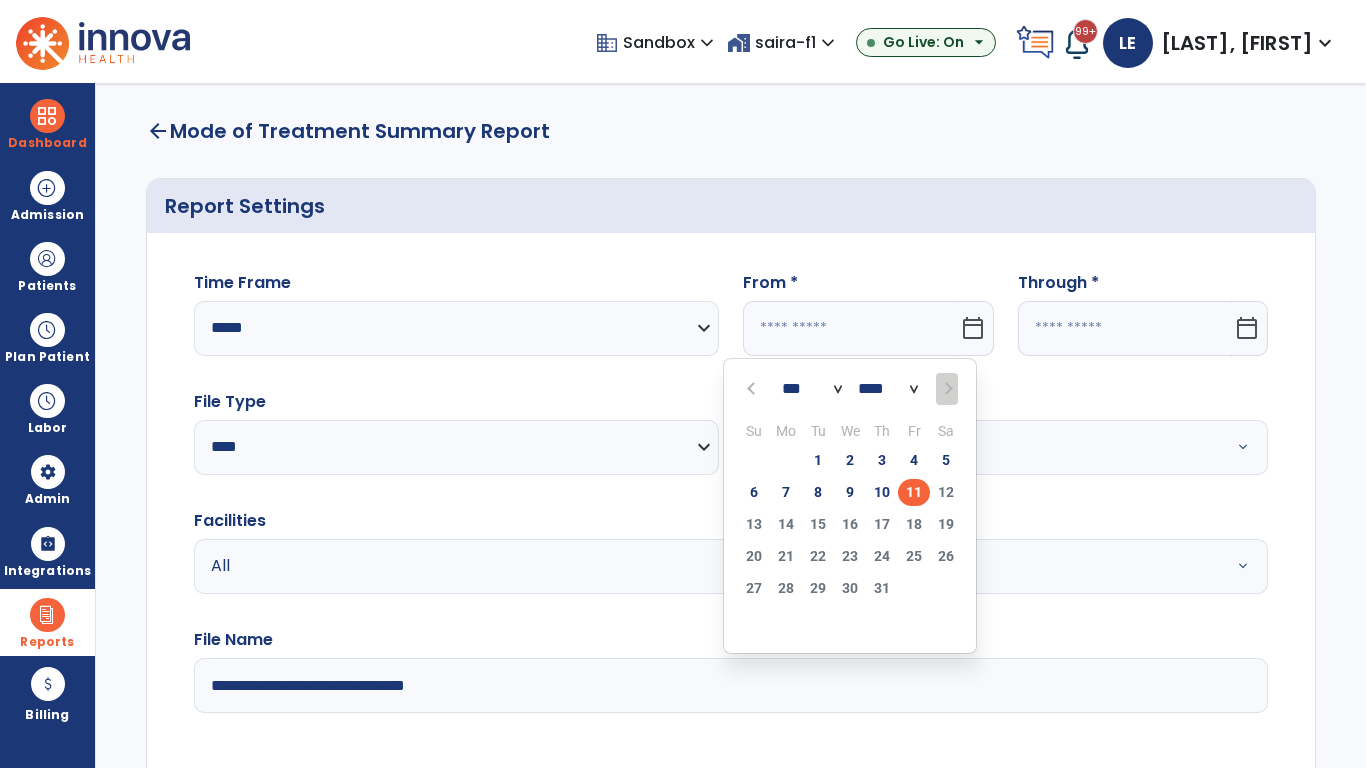 select on "****" 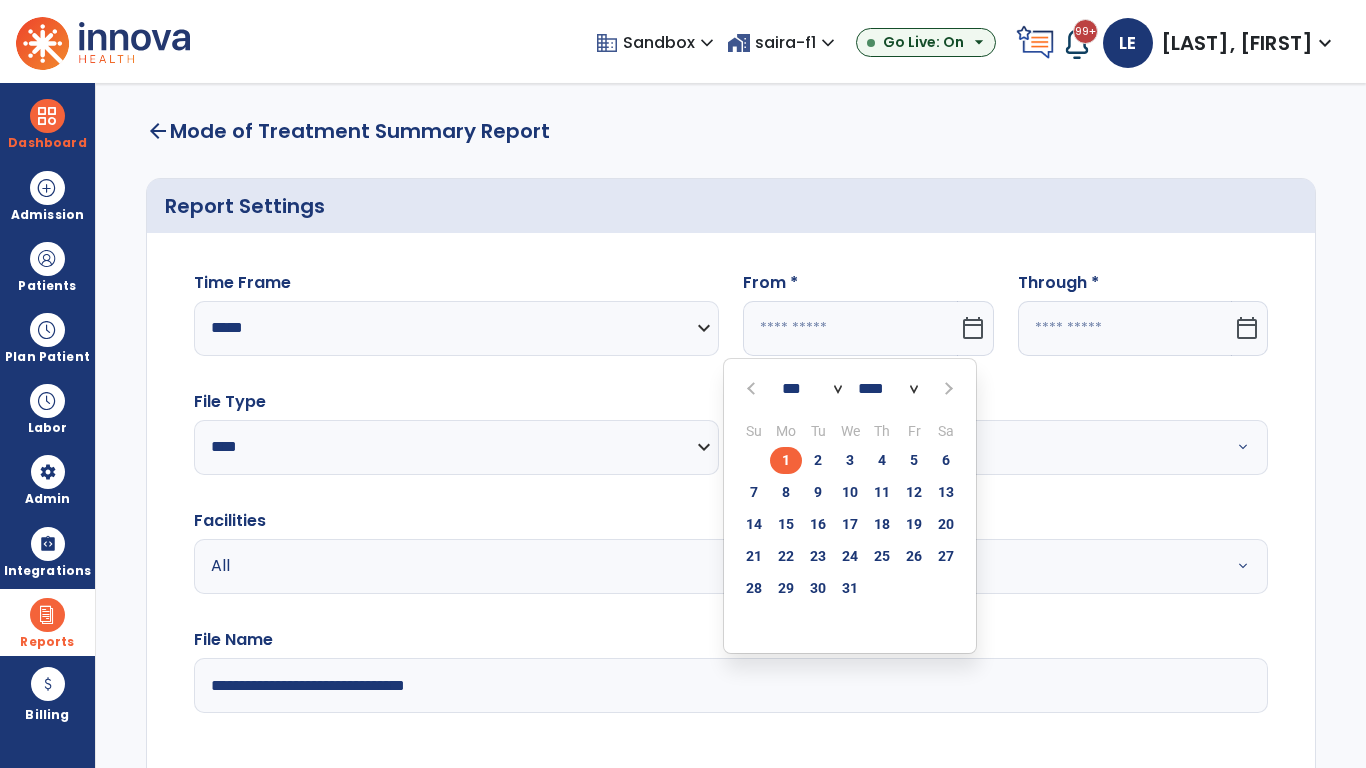 select on "**" 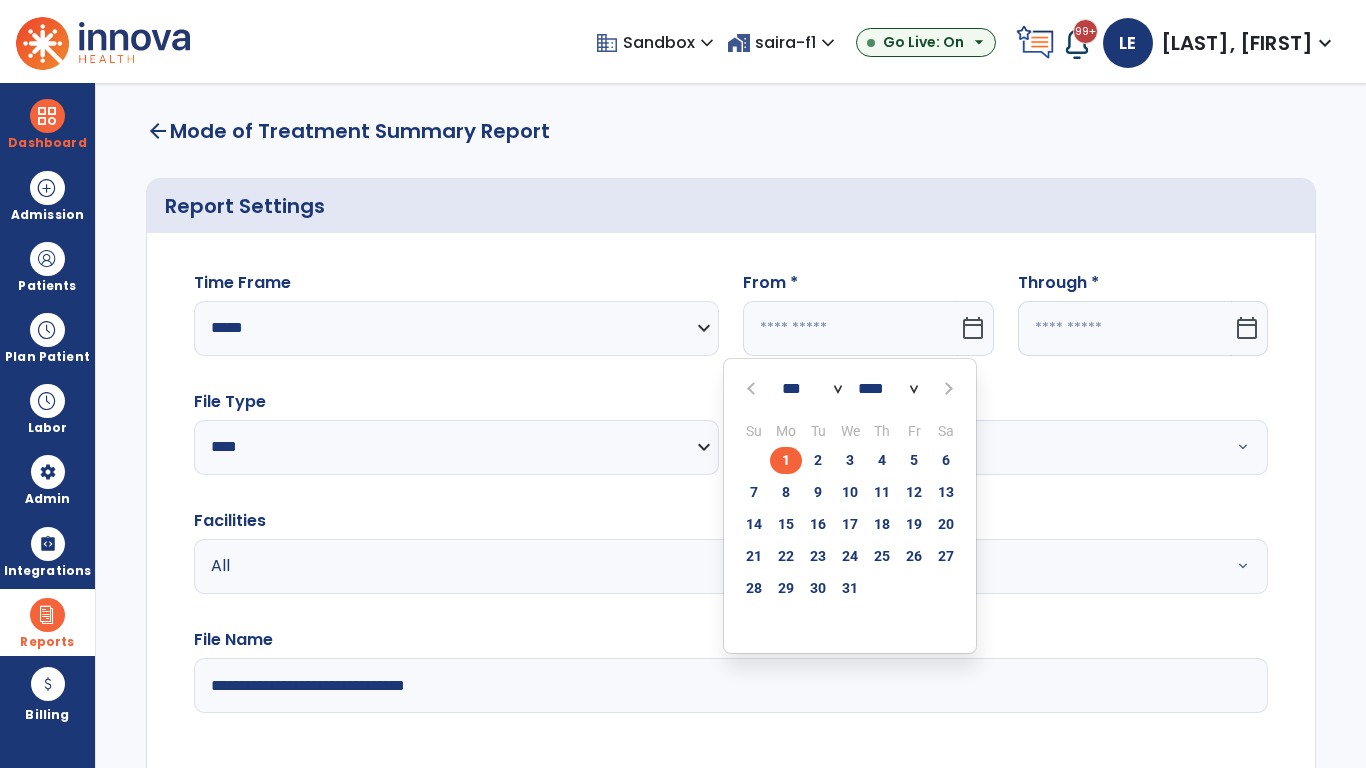 type on "**********" 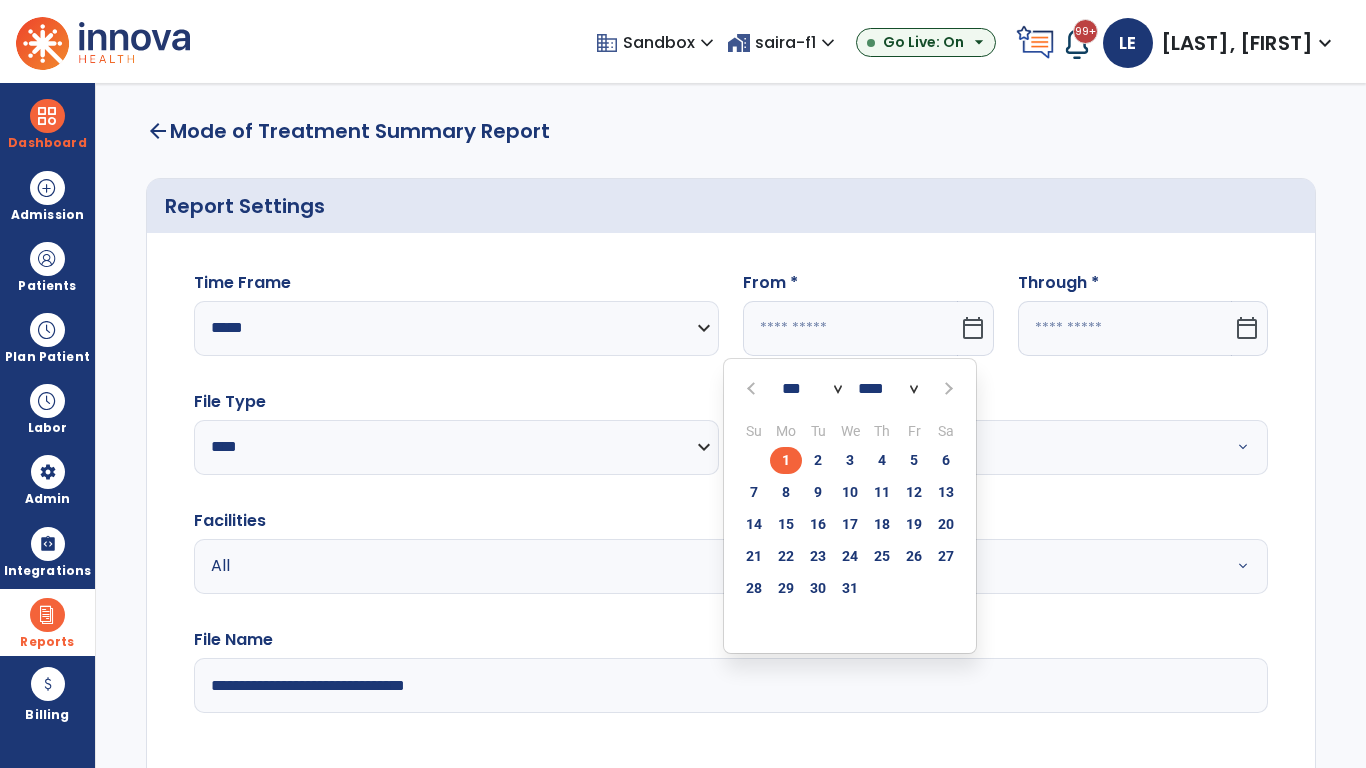 type on "*********" 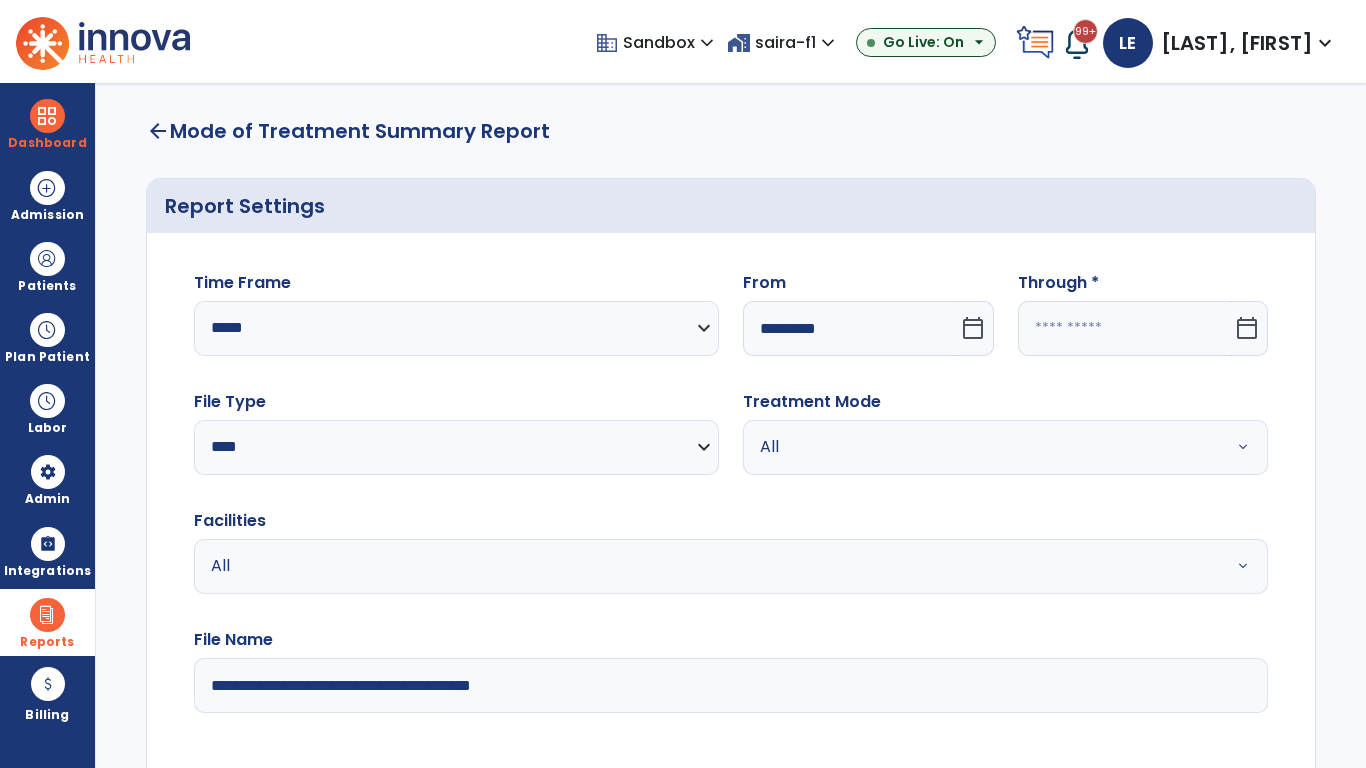 click 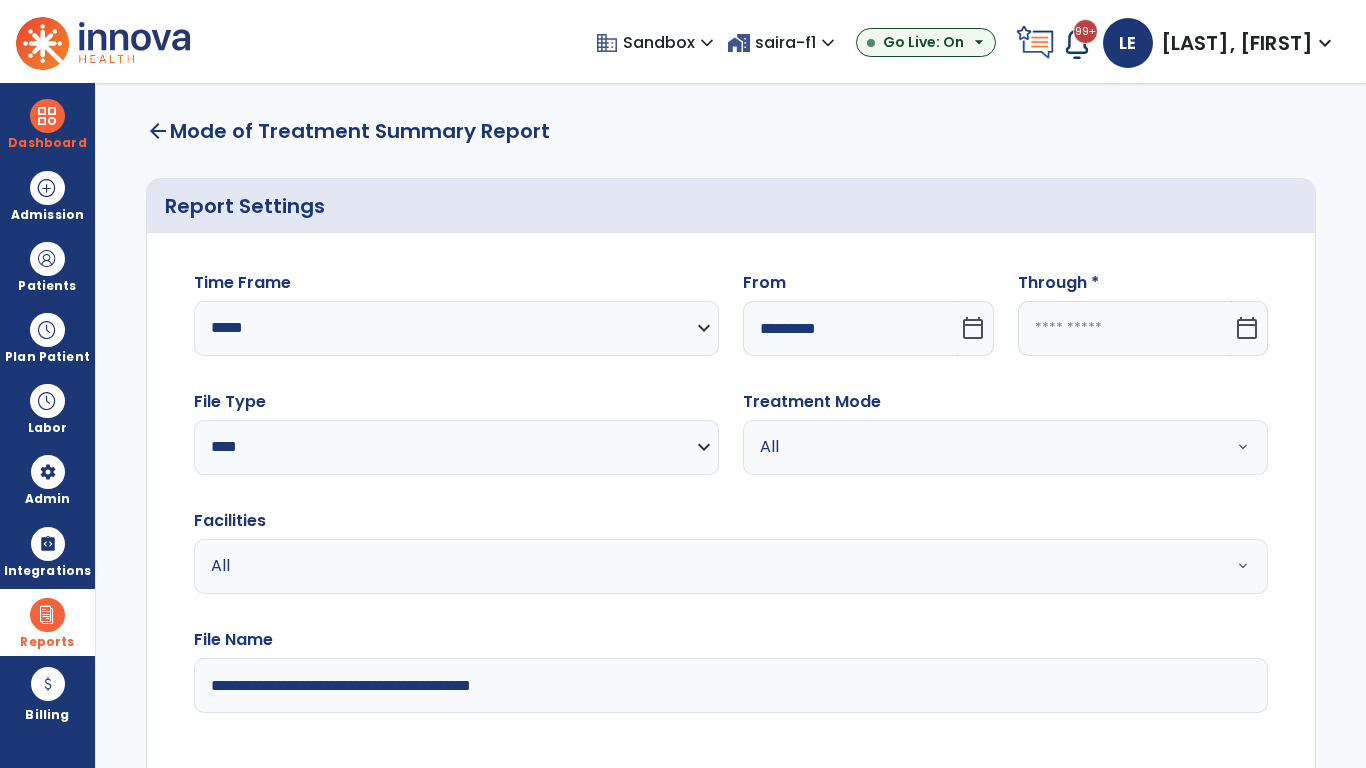 select on "*" 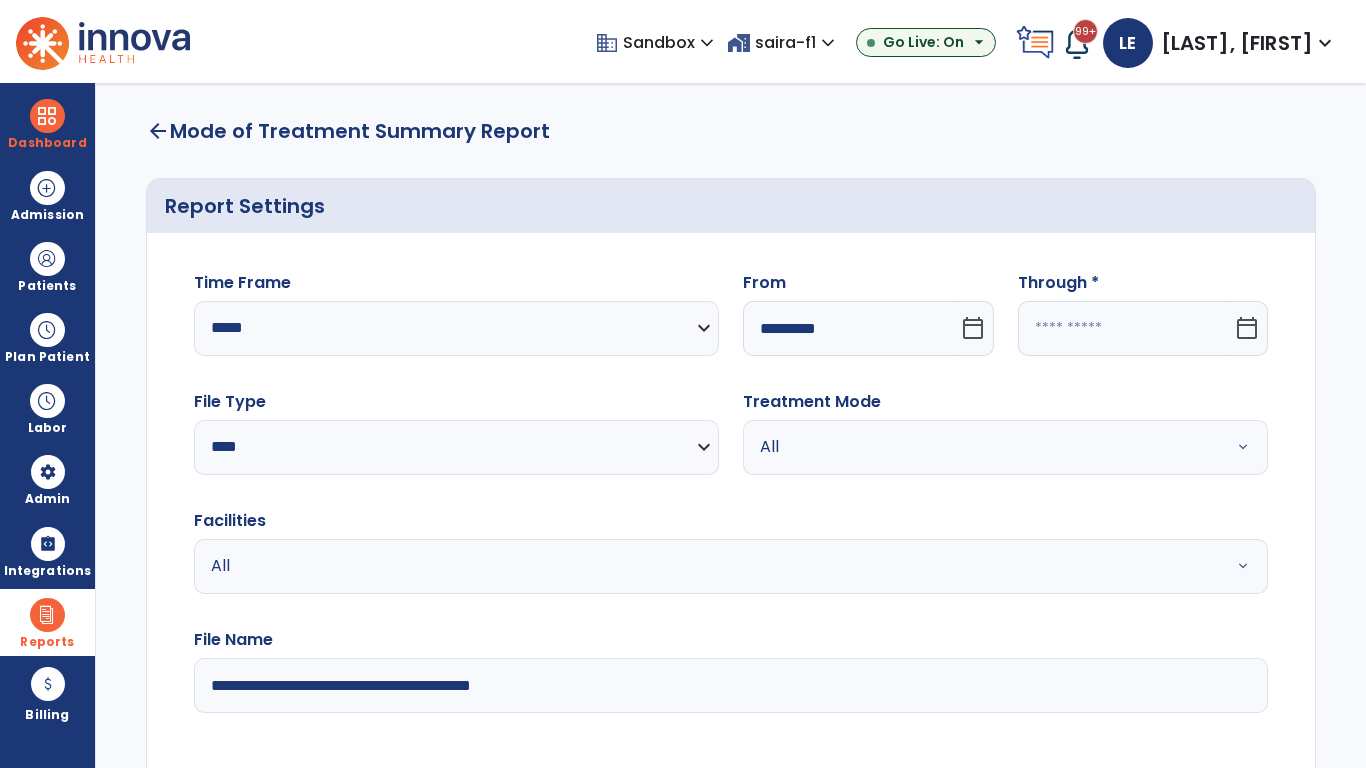 select on "****" 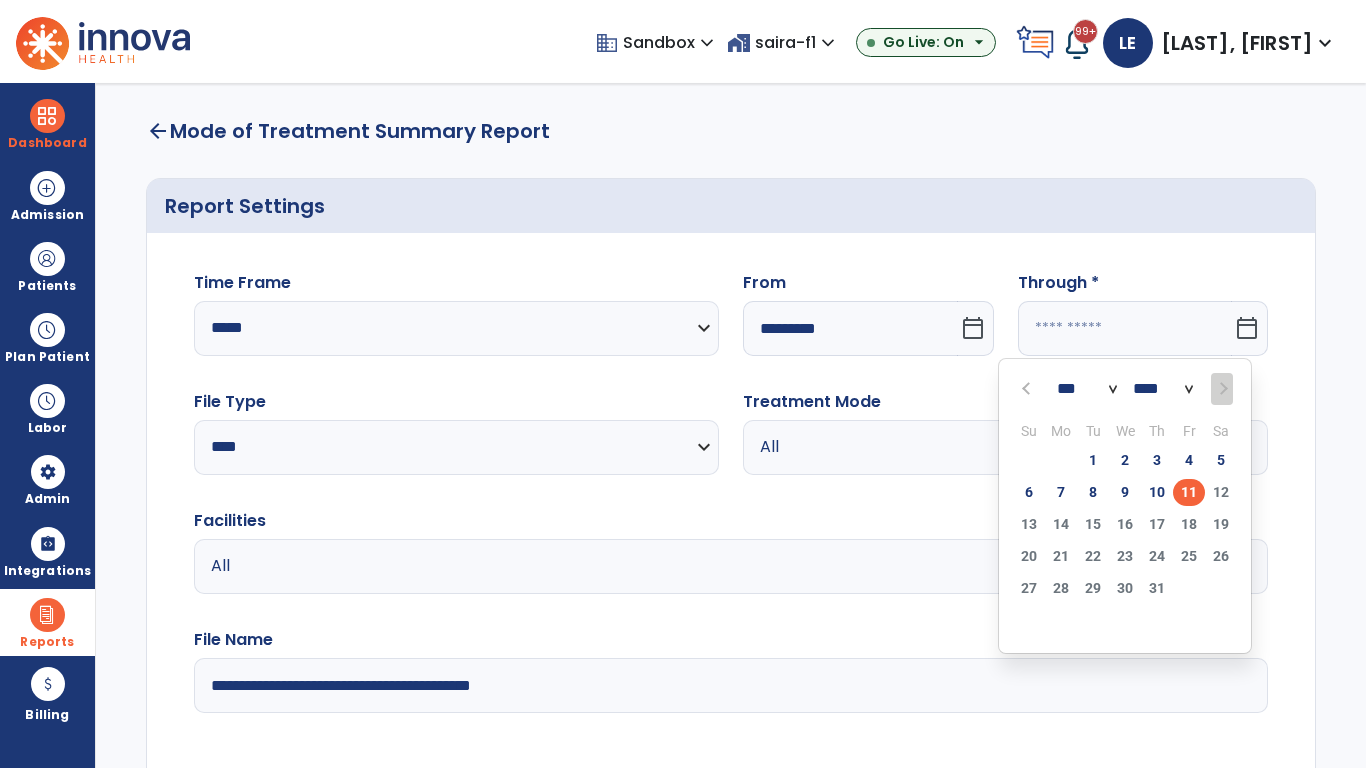 select on "*" 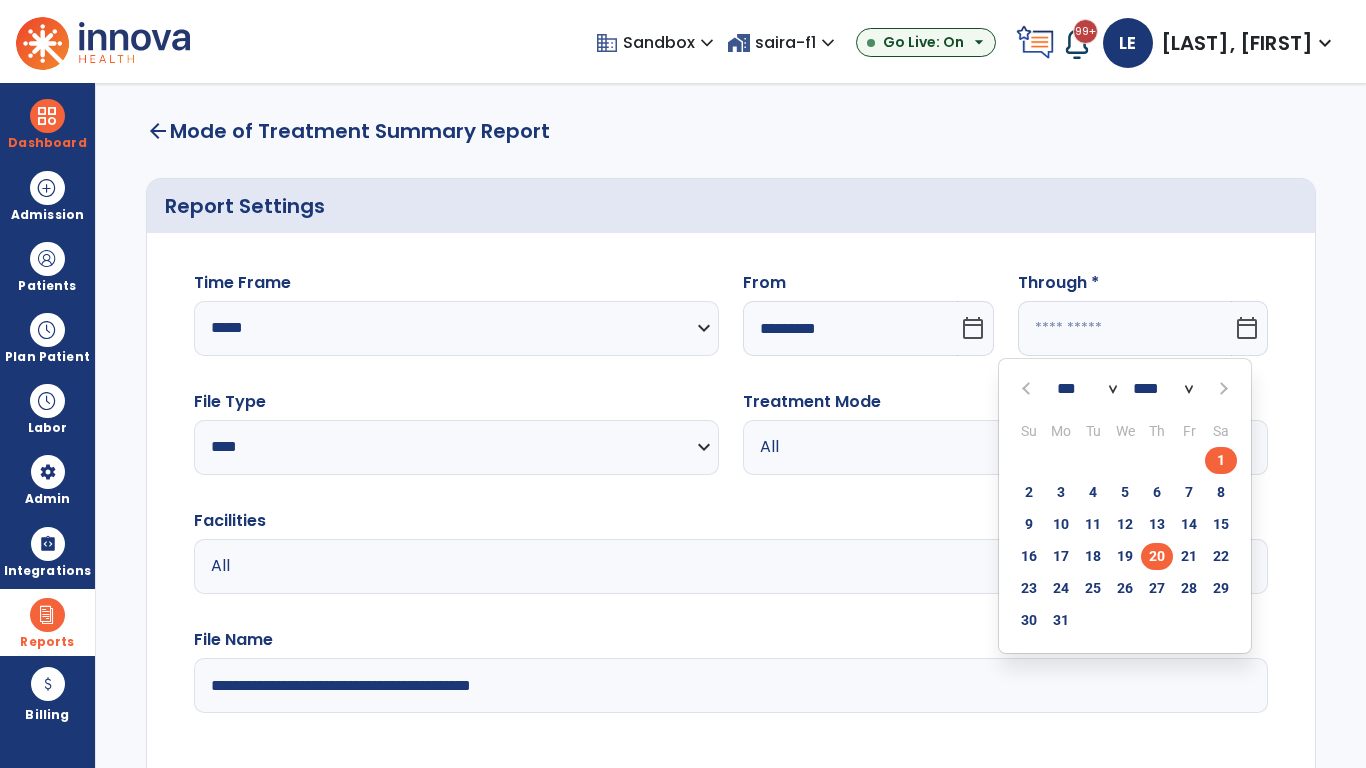 click on "20" 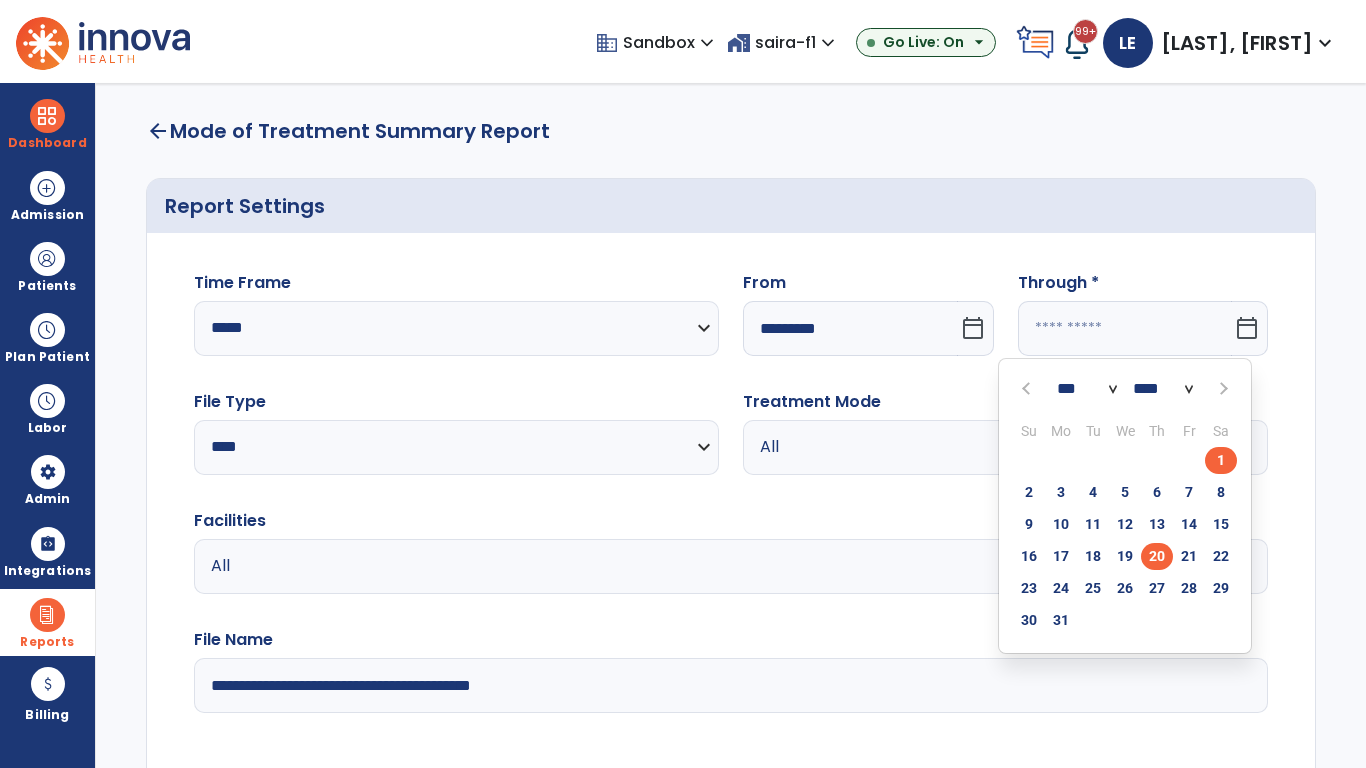 type on "**********" 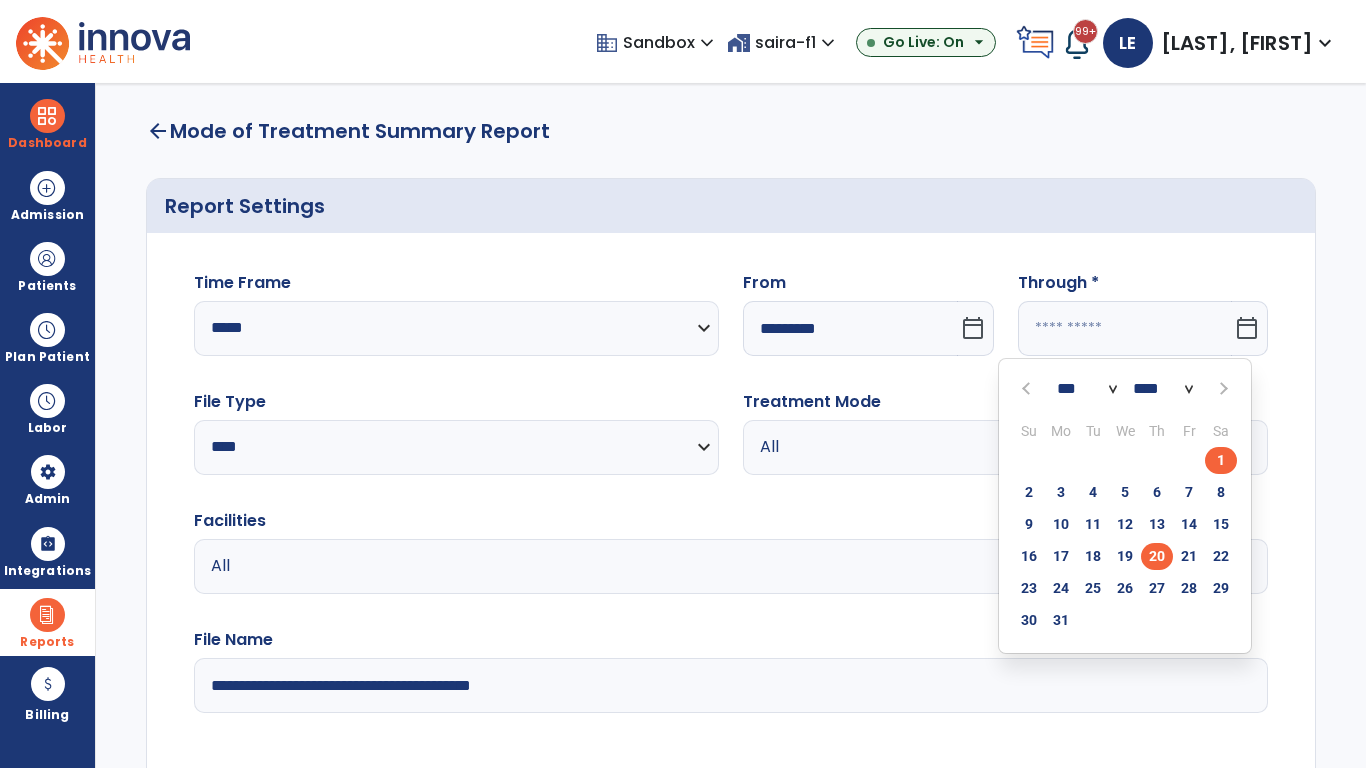 type on "*********" 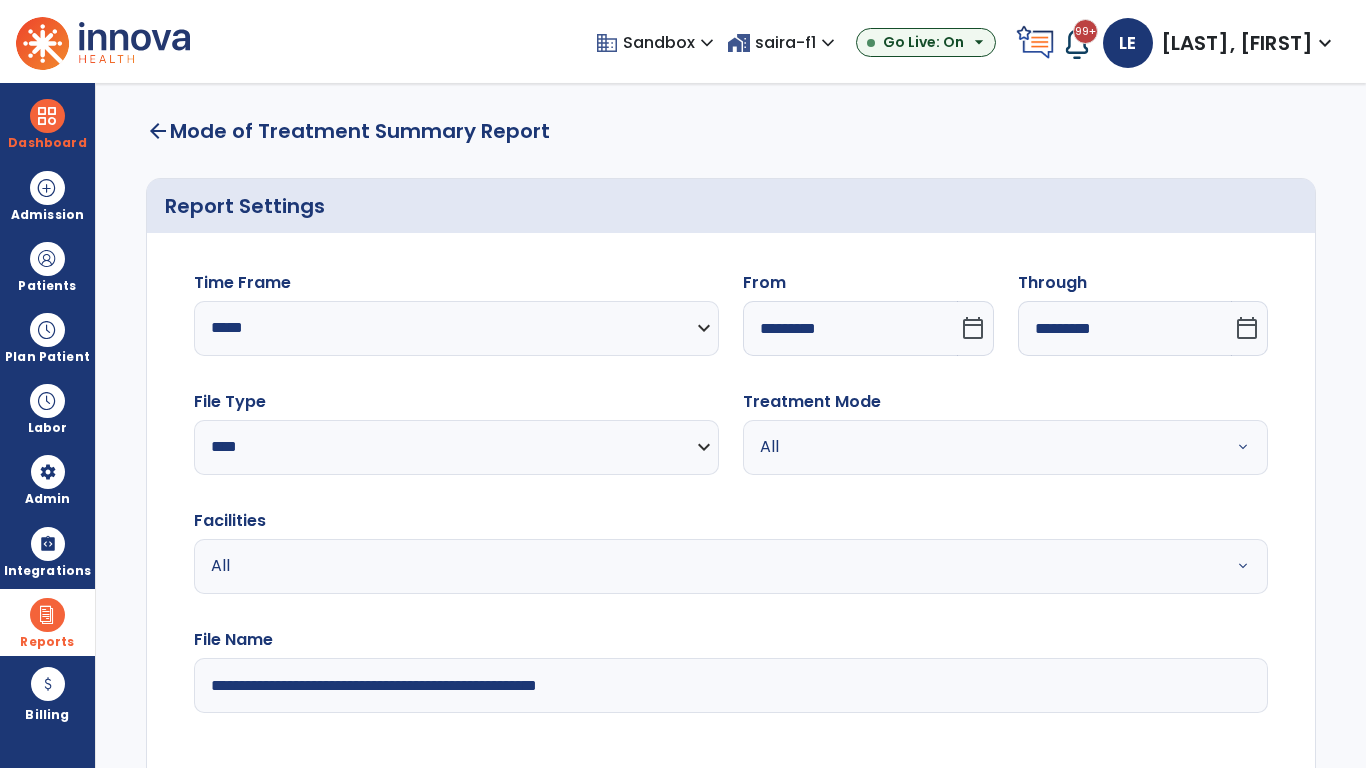 click on "All" at bounding box center (981, 447) 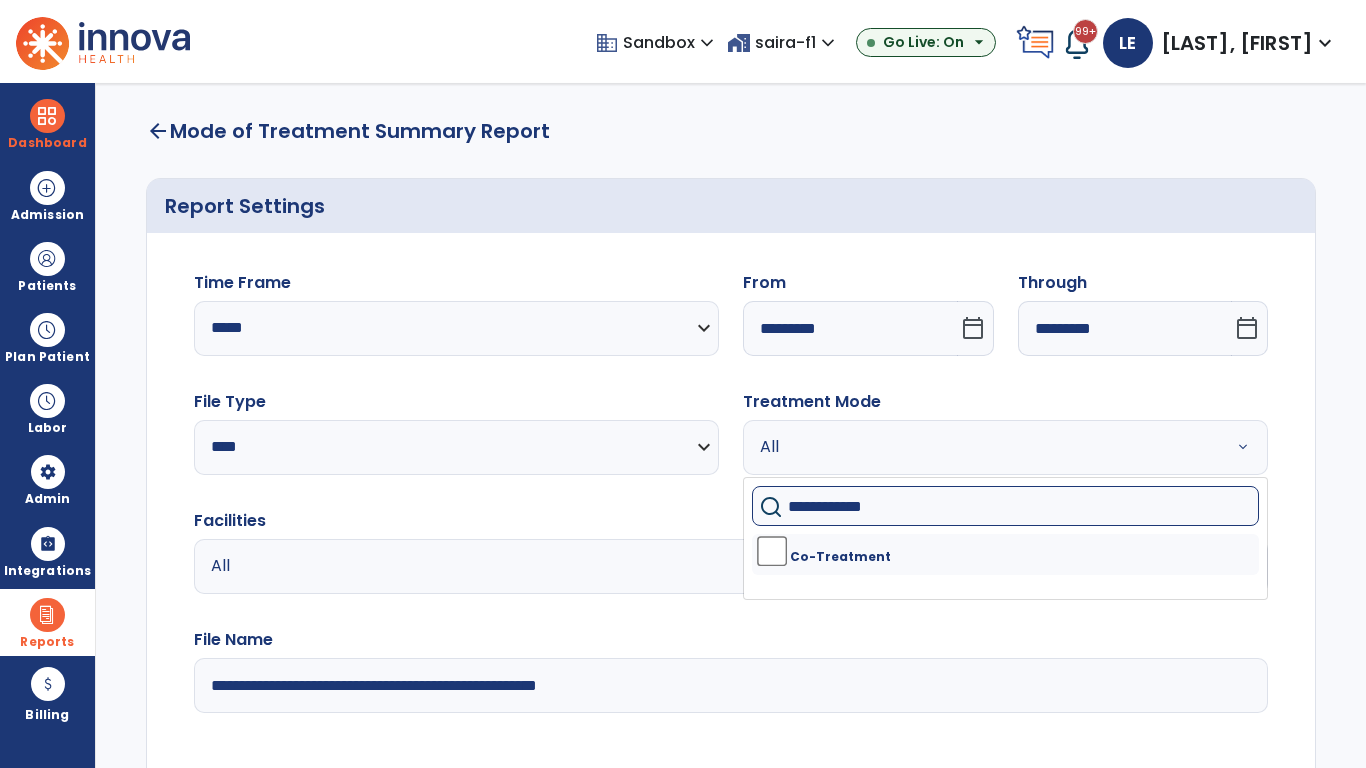 type on "**********" 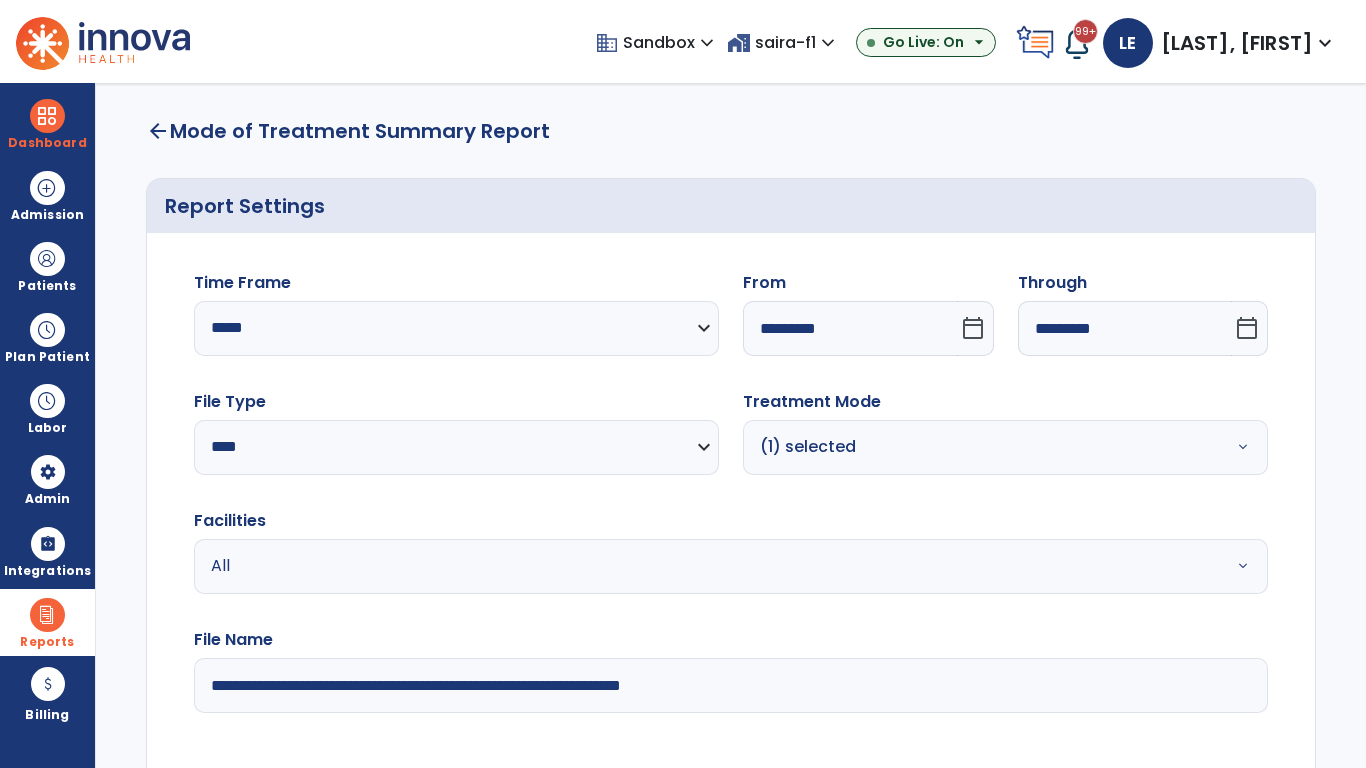 type on "**********" 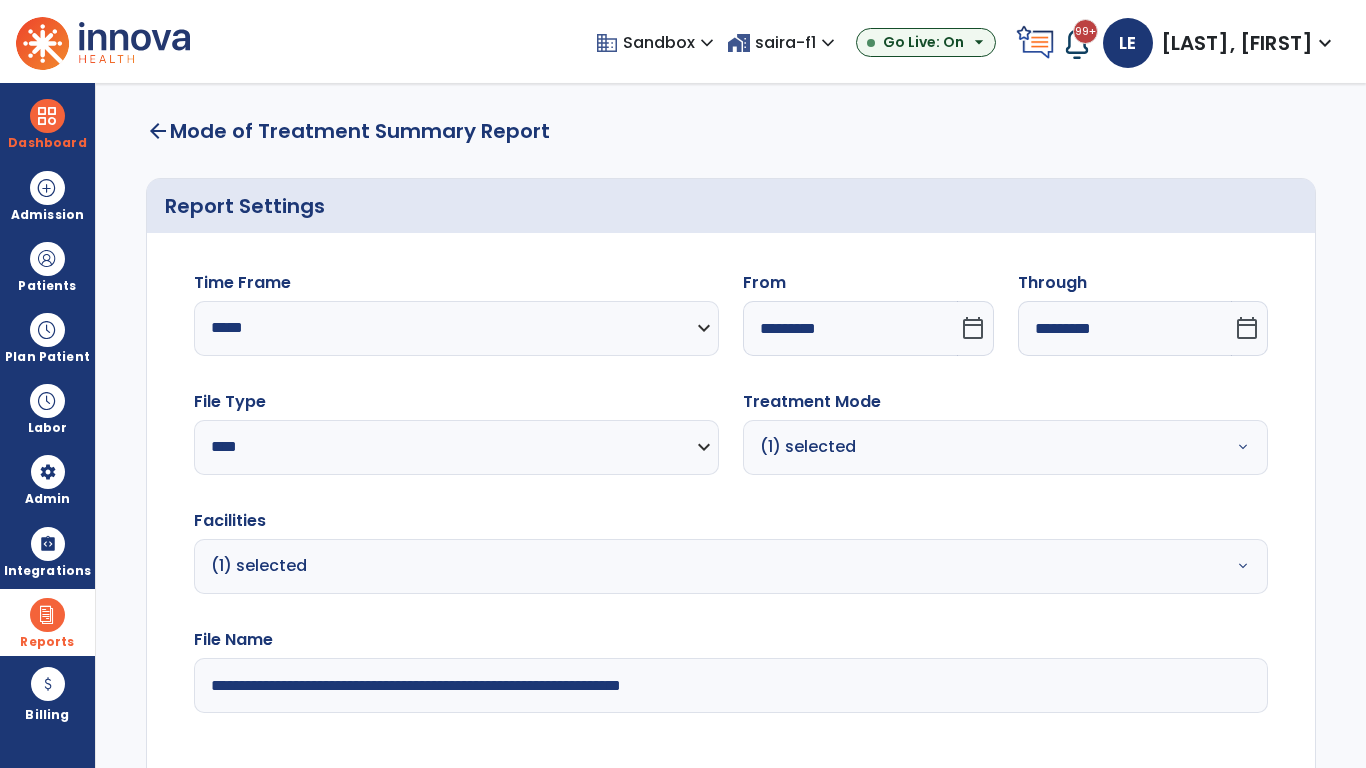 click on "Generate Report" 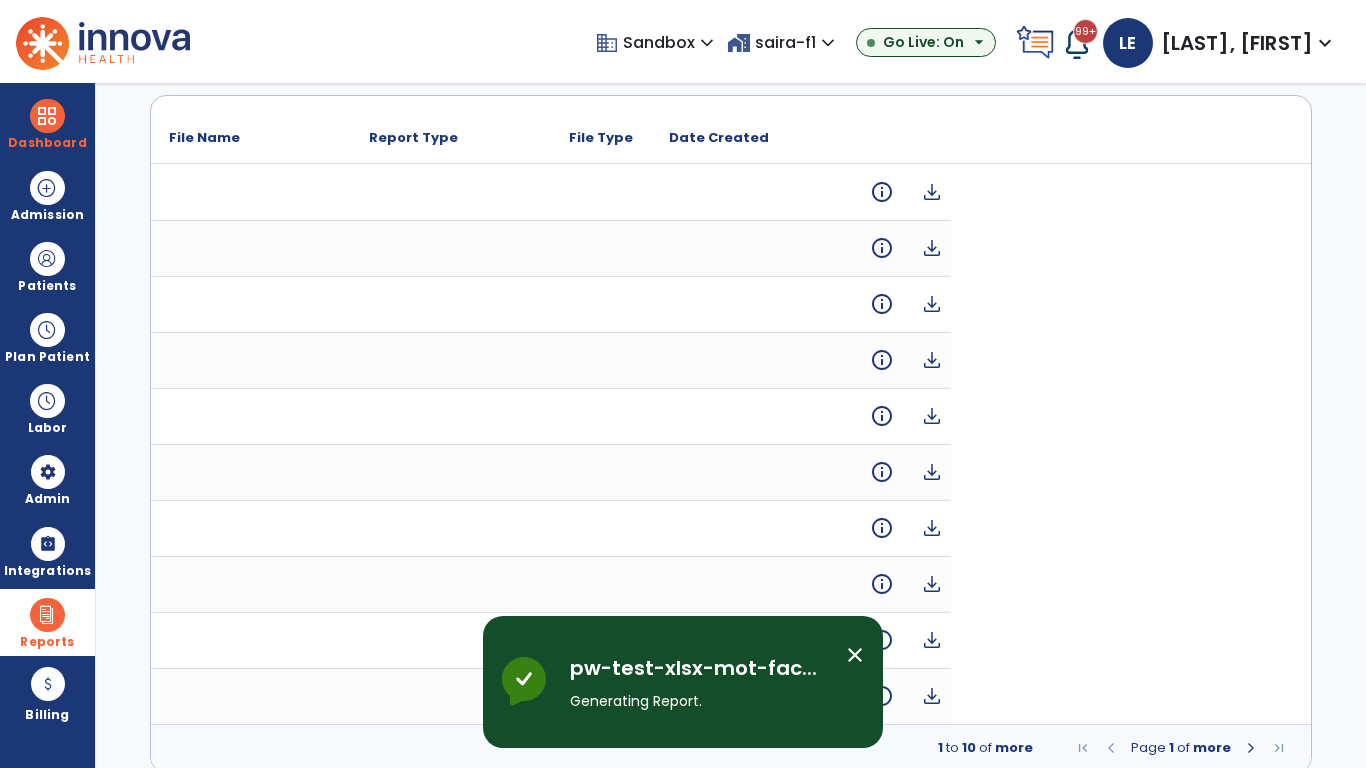 scroll, scrollTop: 0, scrollLeft: 0, axis: both 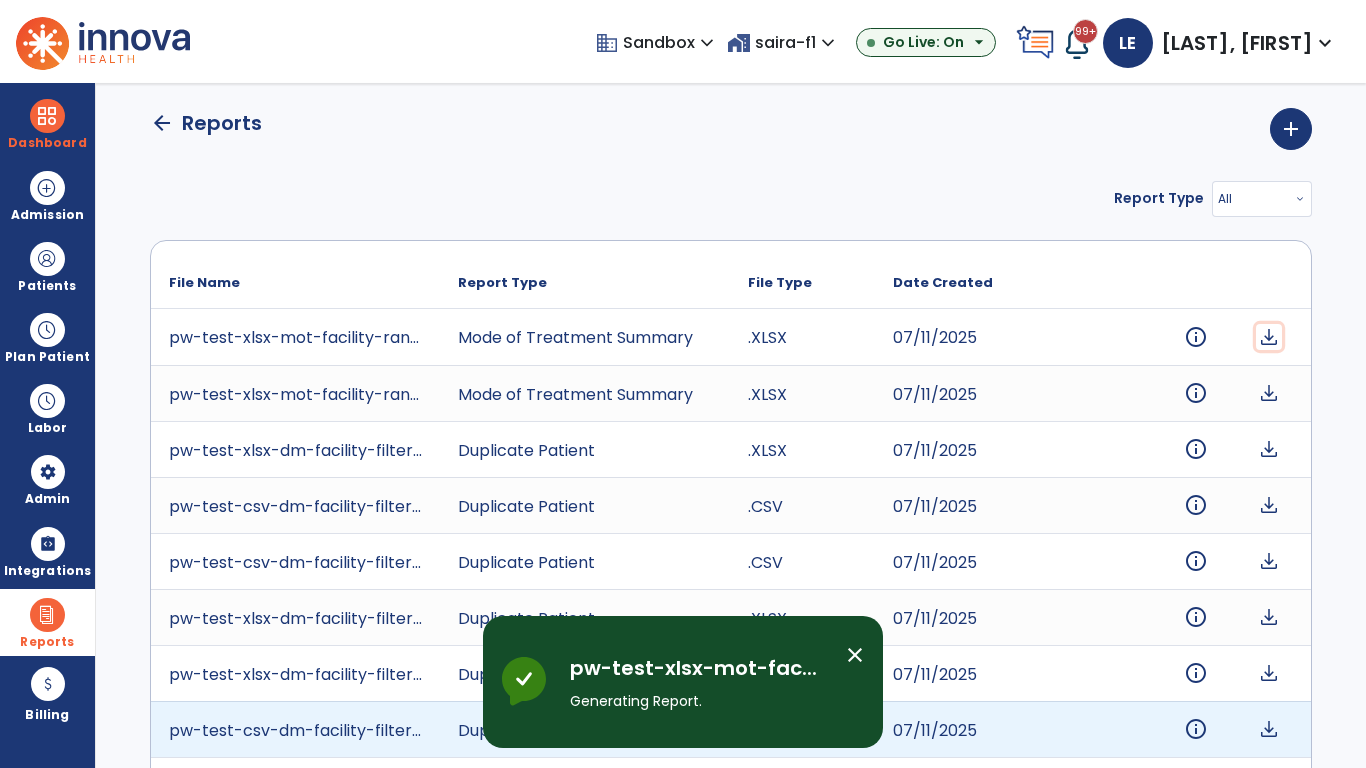 click on "download" 